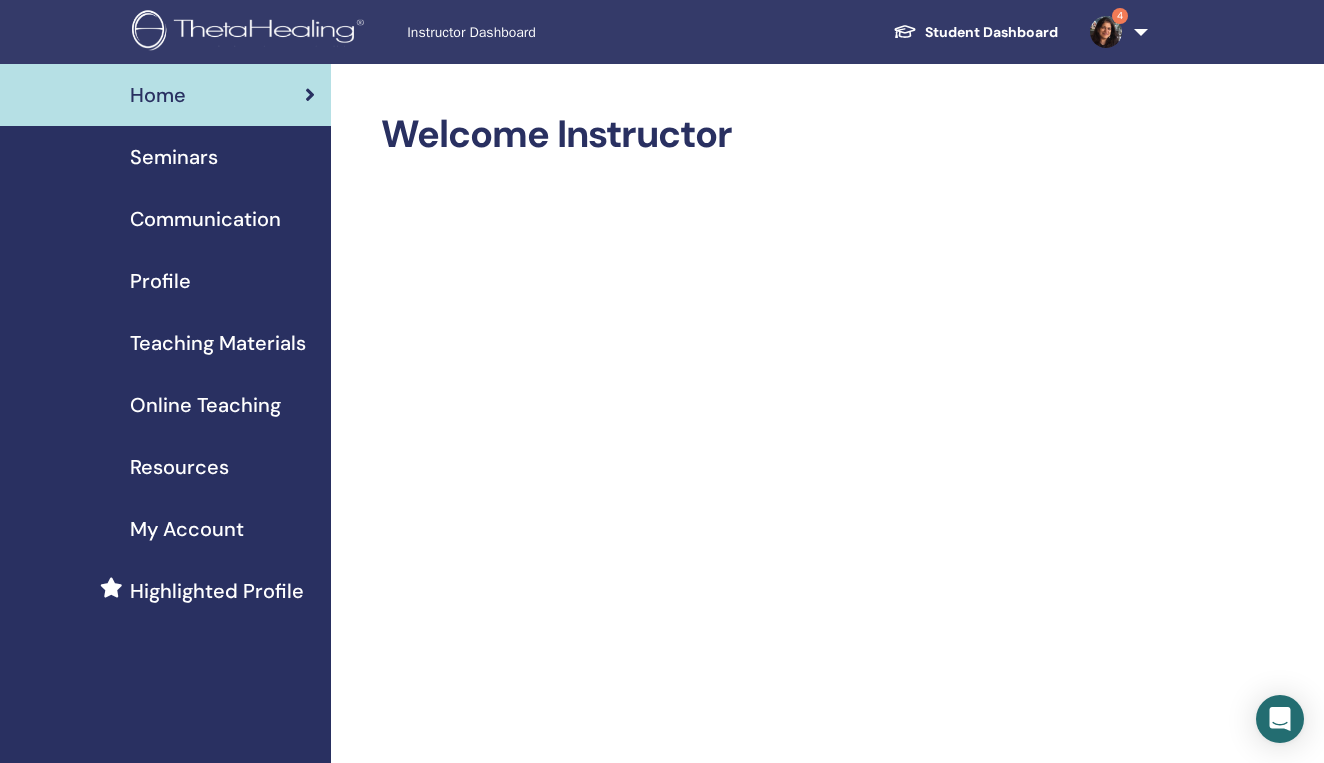scroll, scrollTop: 0, scrollLeft: 0, axis: both 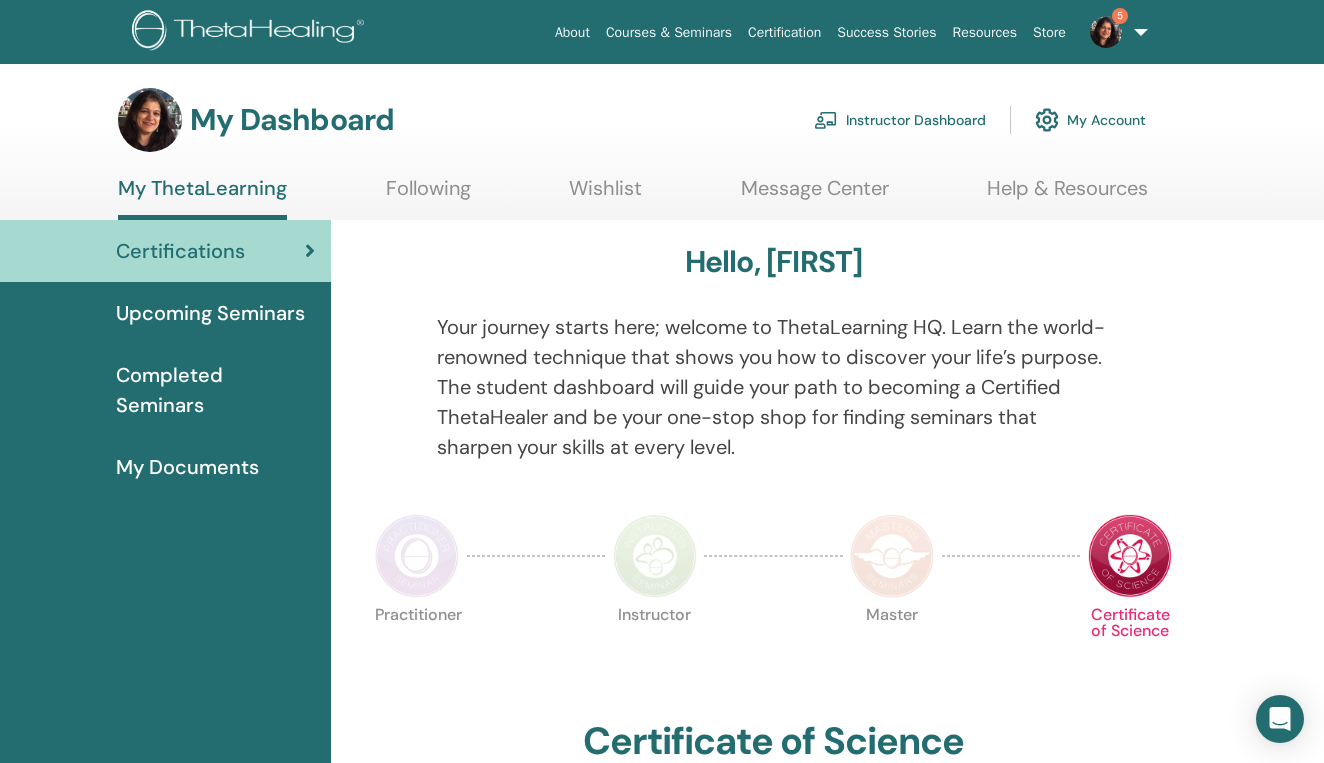 click on "Instructor Dashboard" at bounding box center (900, 120) 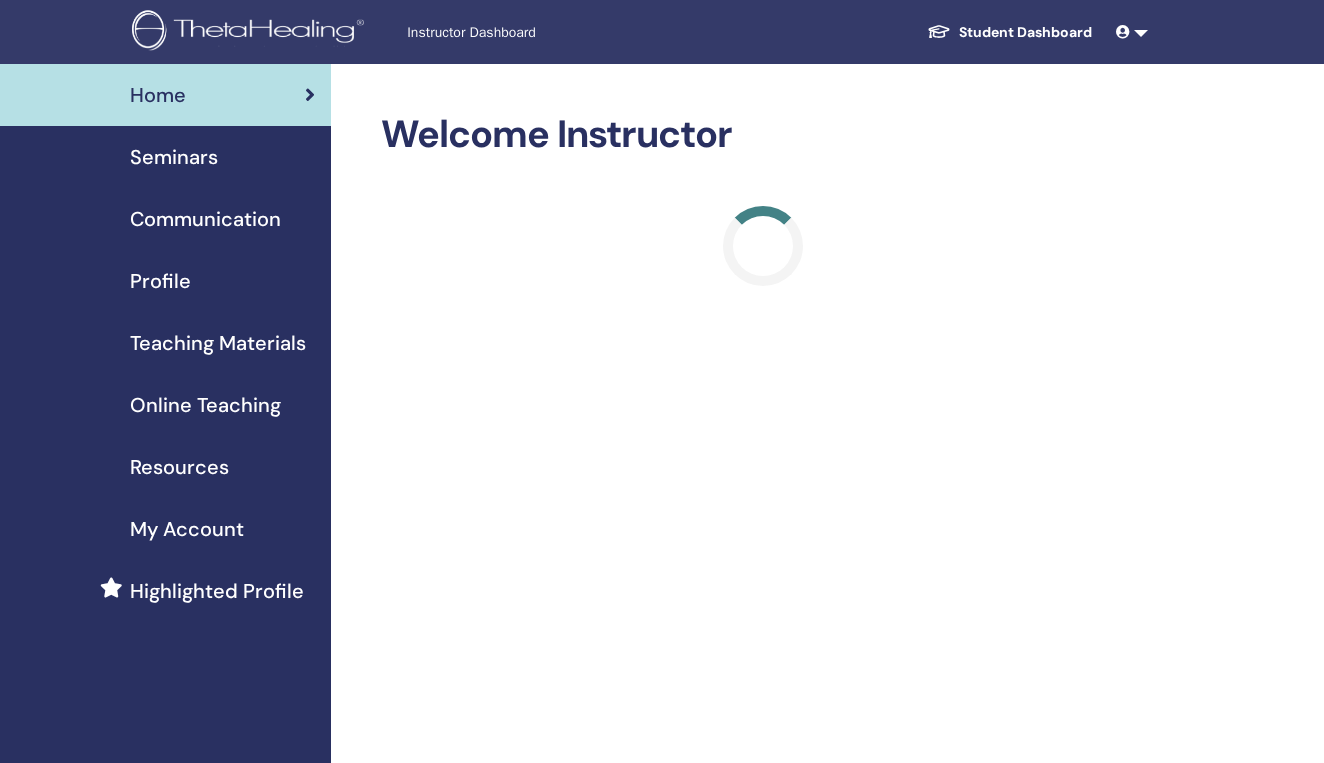 scroll, scrollTop: 0, scrollLeft: 0, axis: both 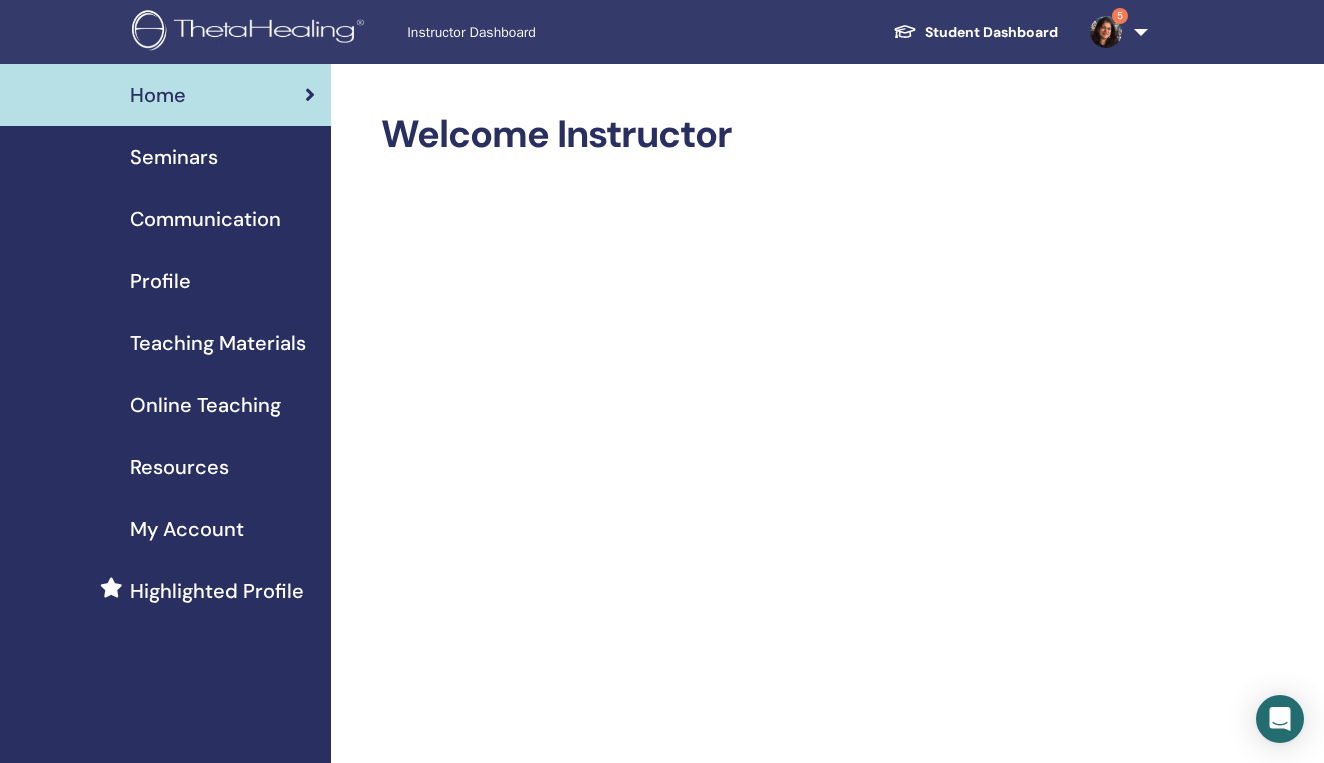 click on "Seminars" at bounding box center (174, 157) 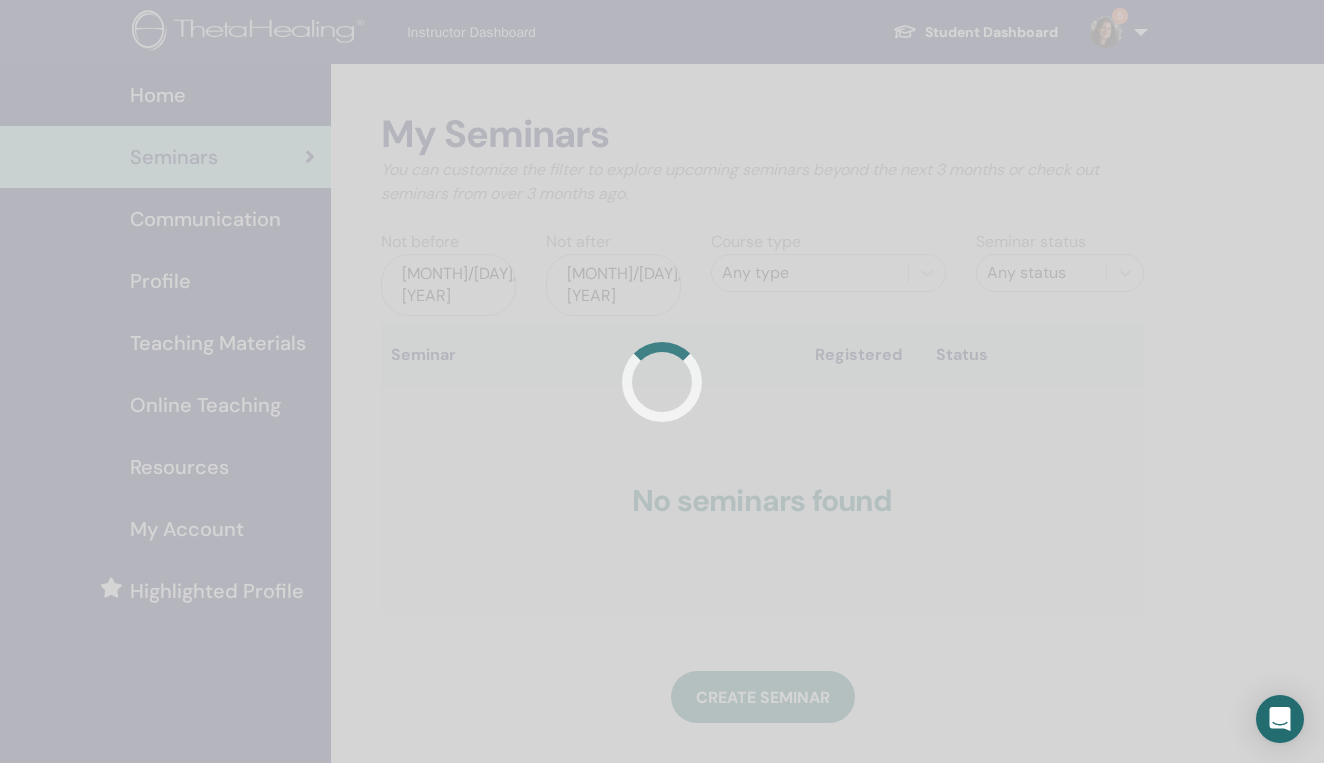scroll, scrollTop: 0, scrollLeft: 0, axis: both 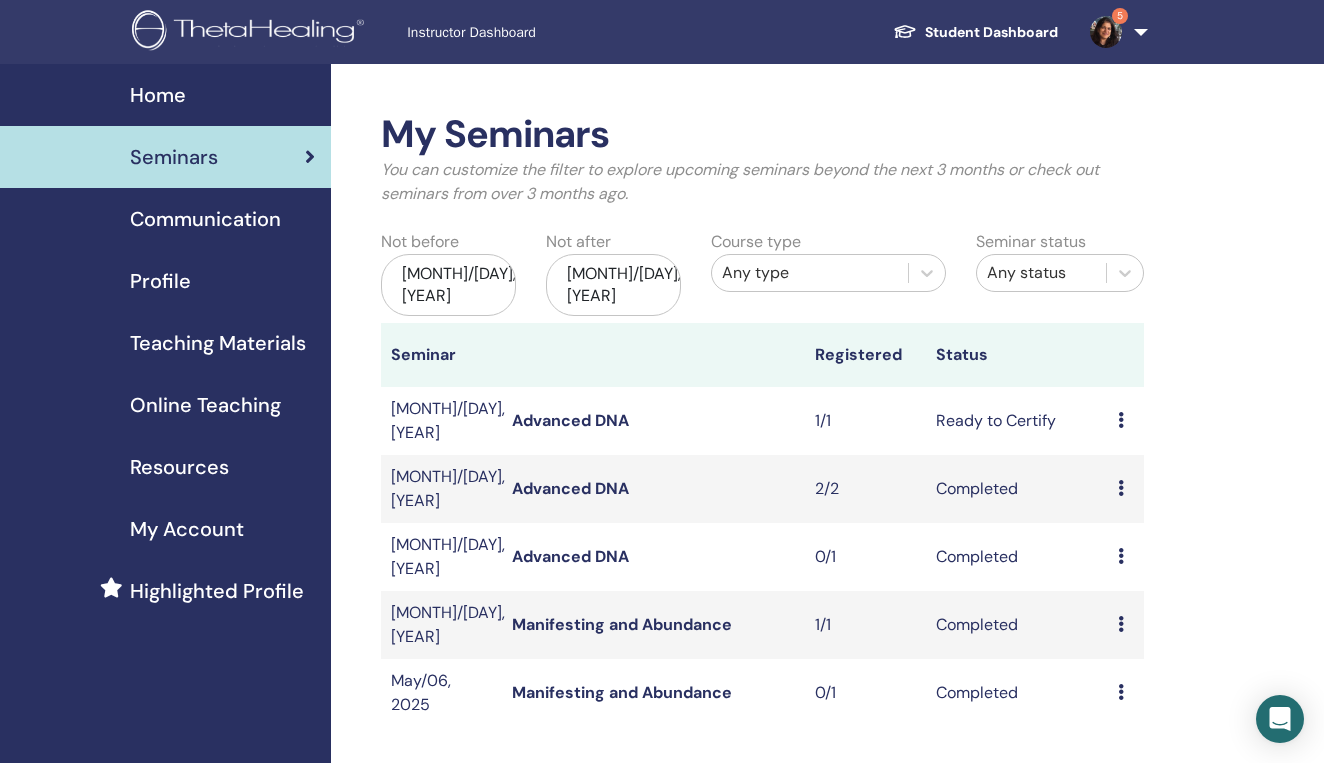 click on "Profile" at bounding box center (160, 281) 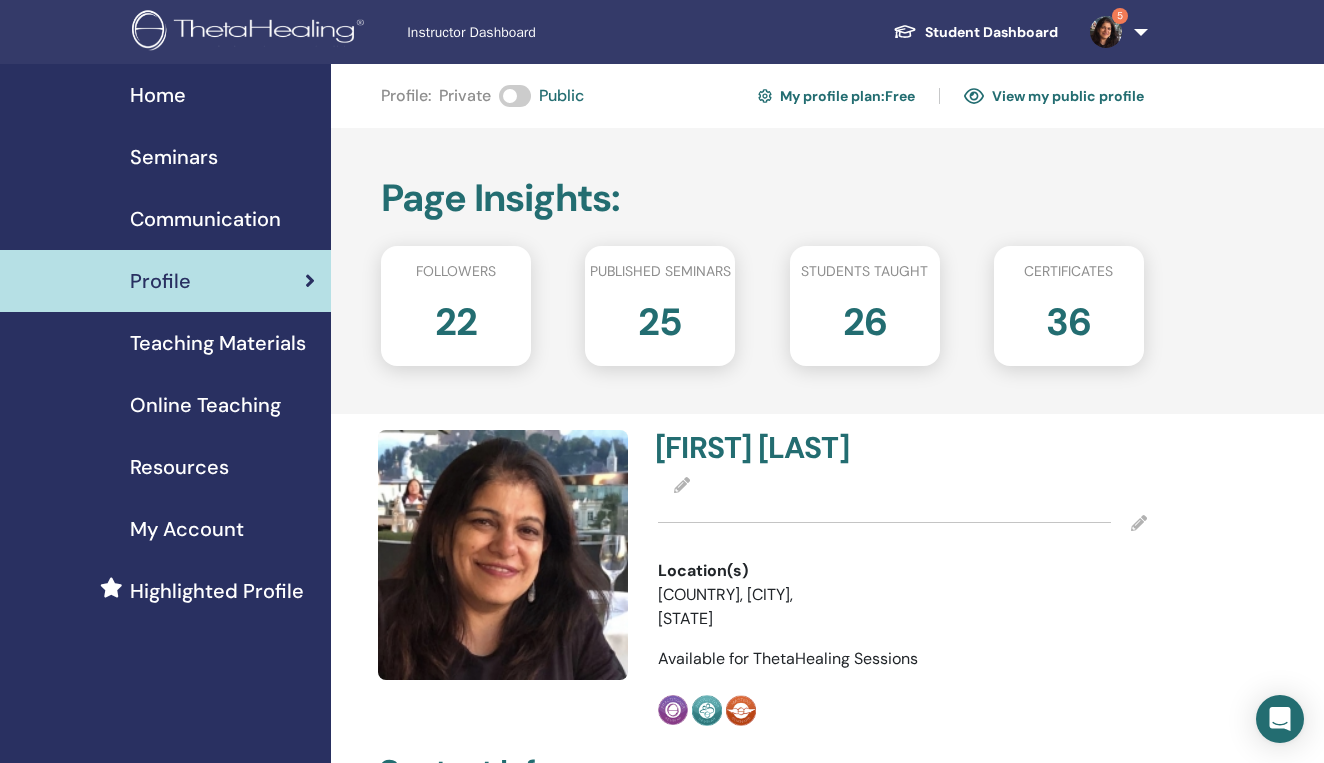 scroll, scrollTop: 0, scrollLeft: 0, axis: both 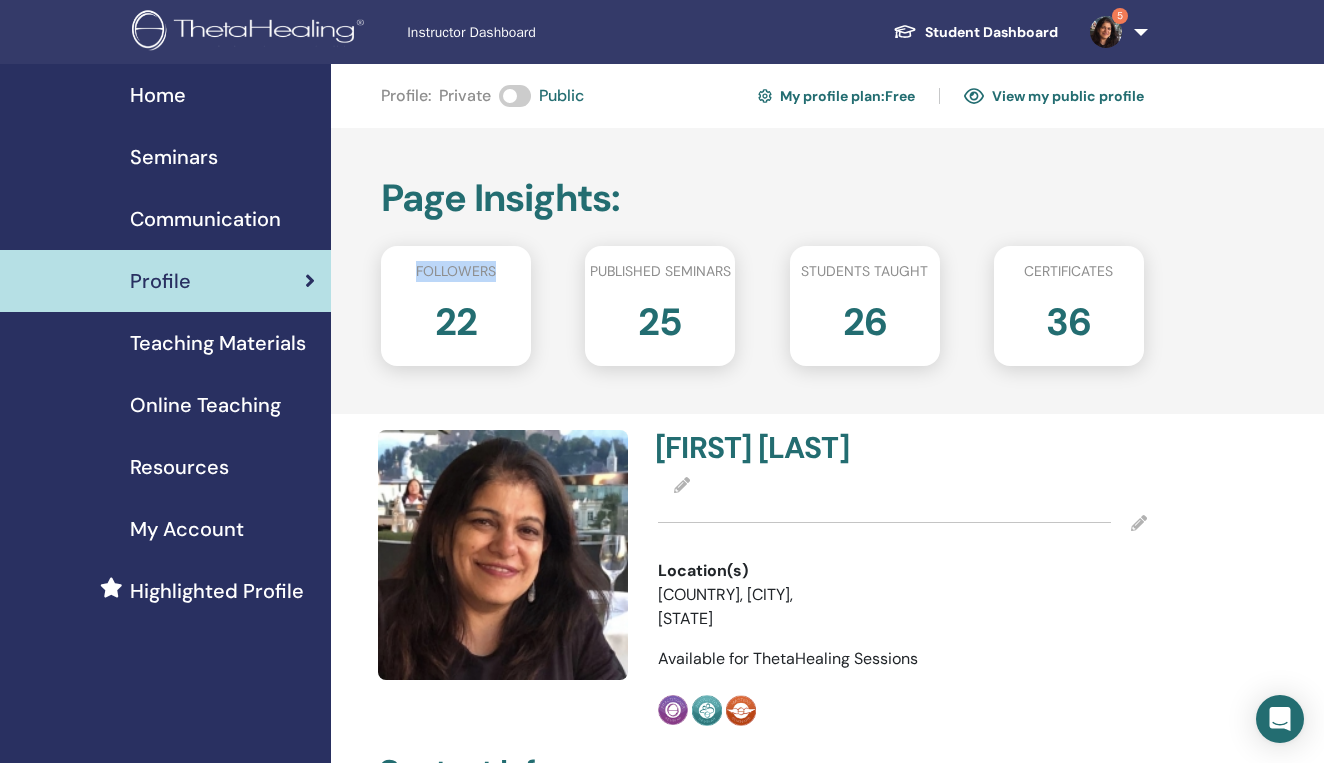 click on "Followers" at bounding box center (456, 271) 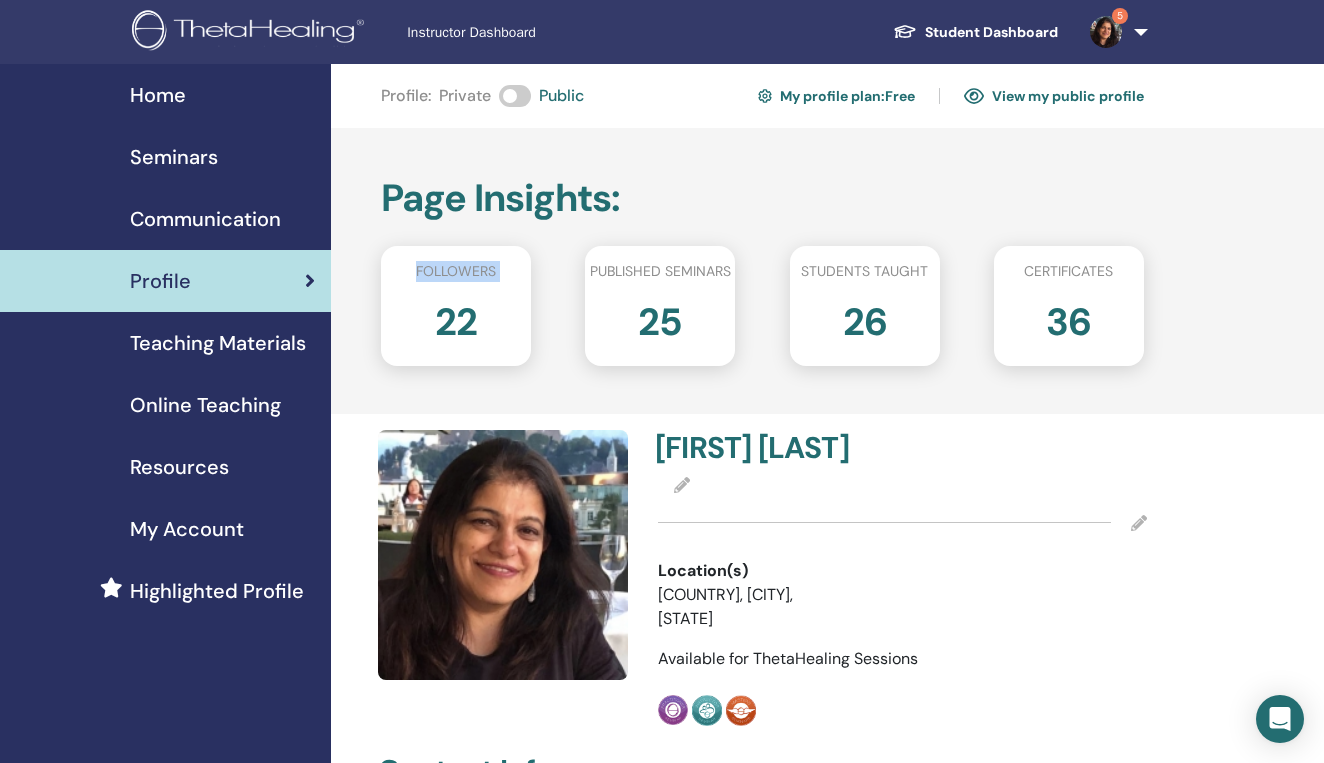 click on "Followers" at bounding box center (456, 271) 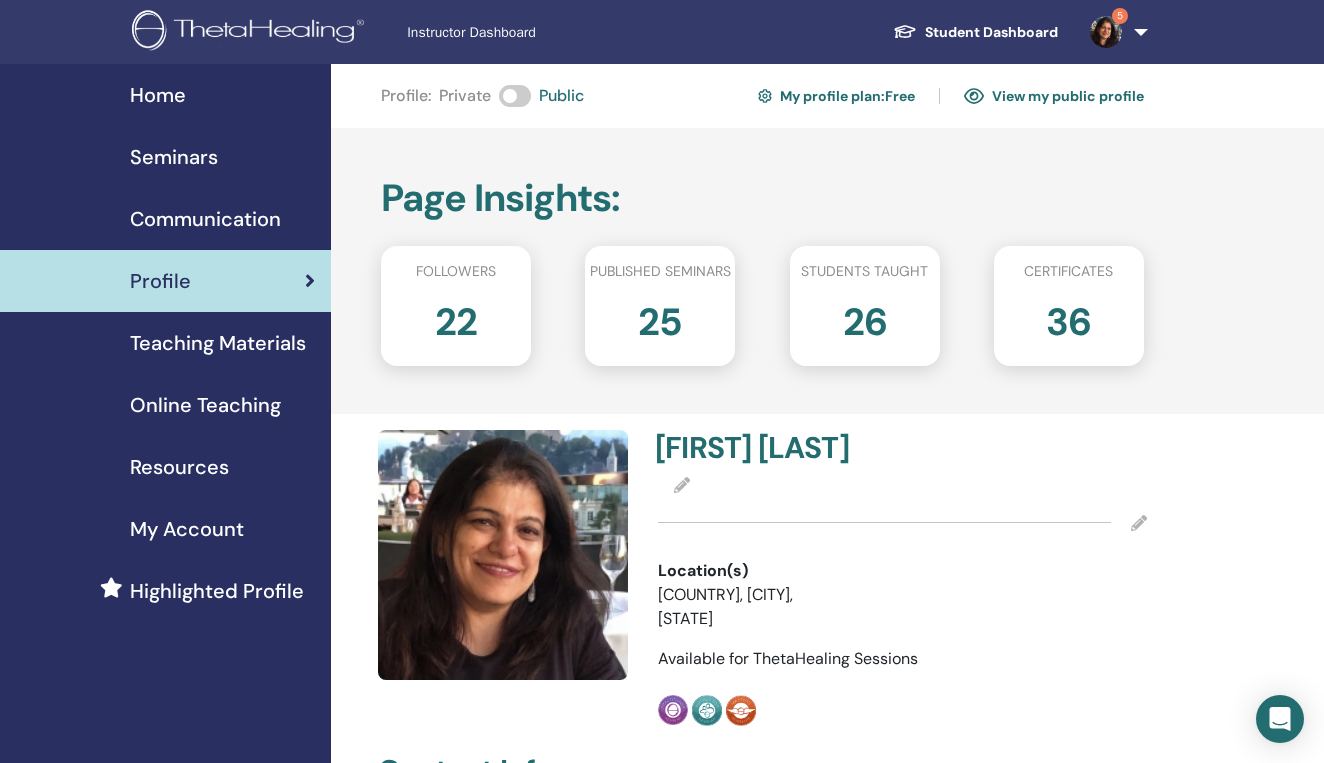 click on "22" at bounding box center [456, 318] 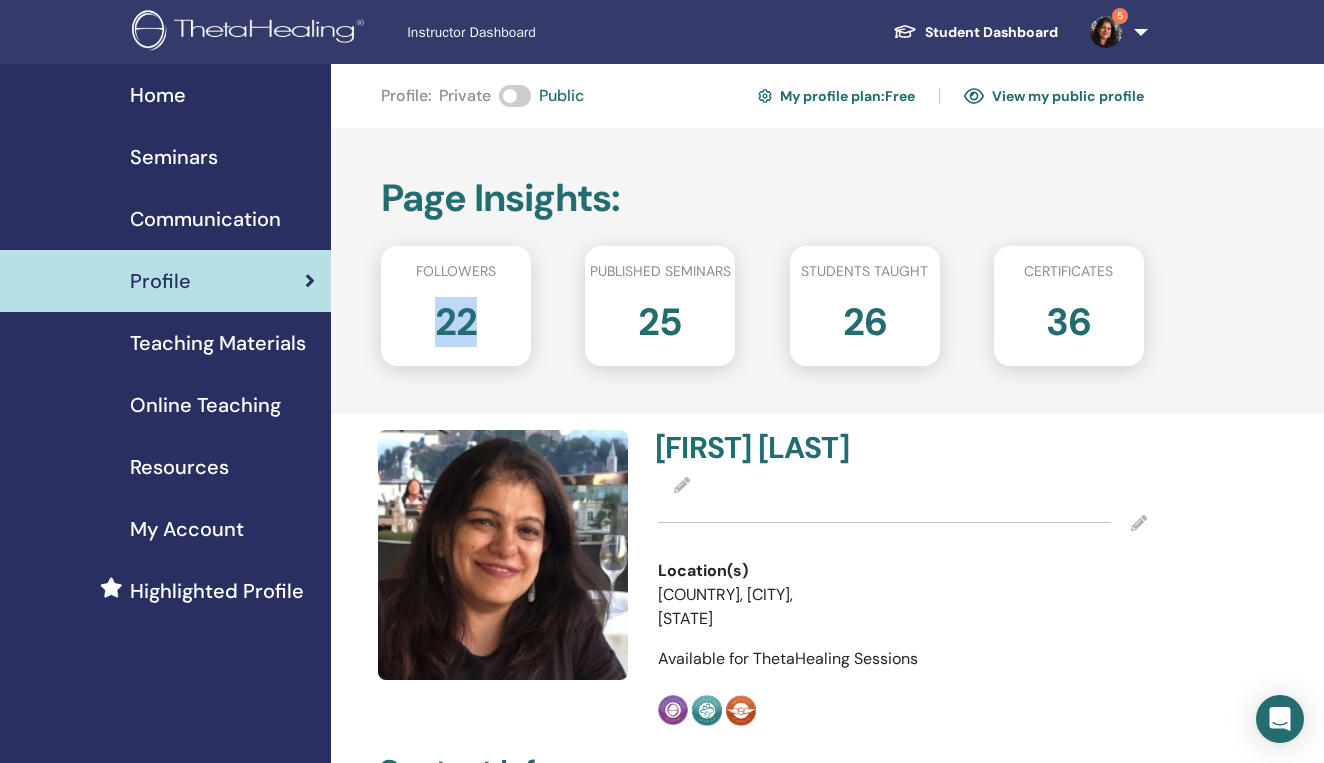 click on "22" at bounding box center (456, 318) 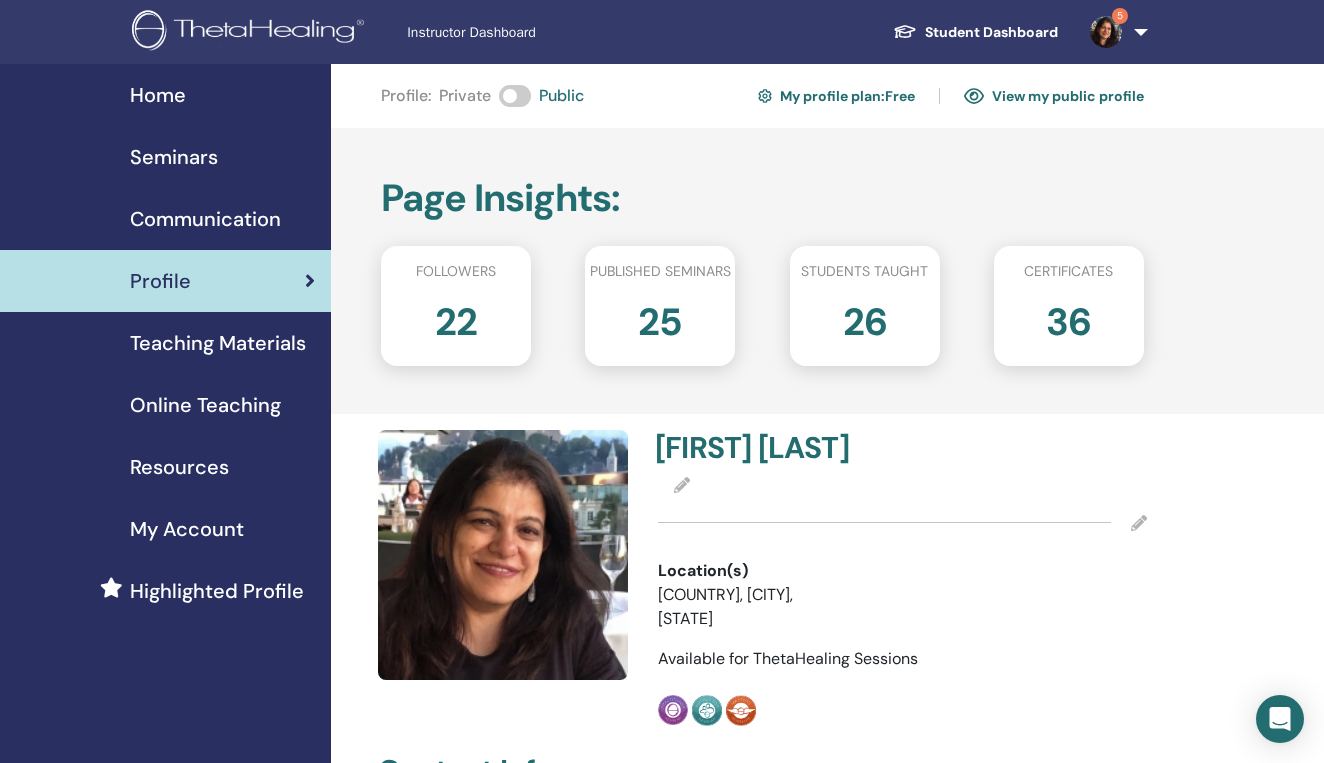 click on "36" at bounding box center [1068, 318] 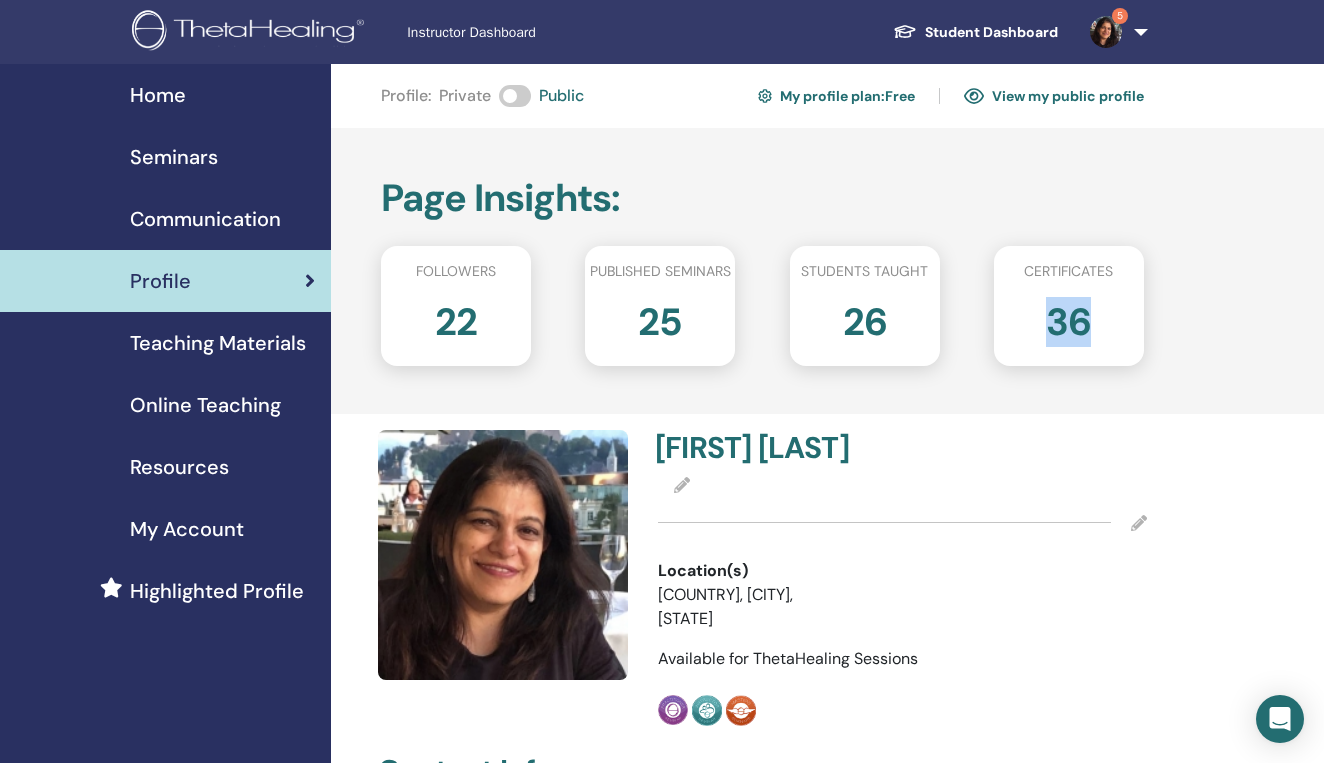 click on "36" at bounding box center (1068, 318) 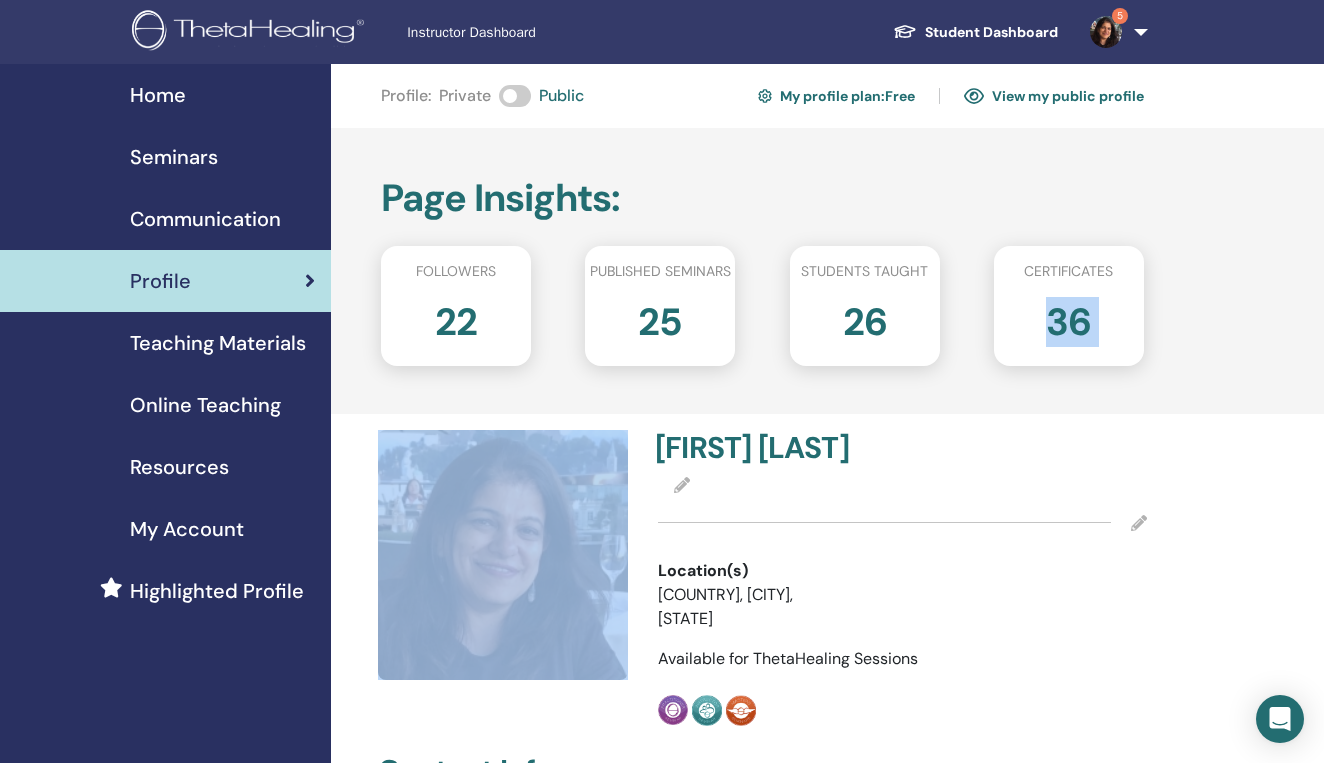 click on "36" at bounding box center (1068, 318) 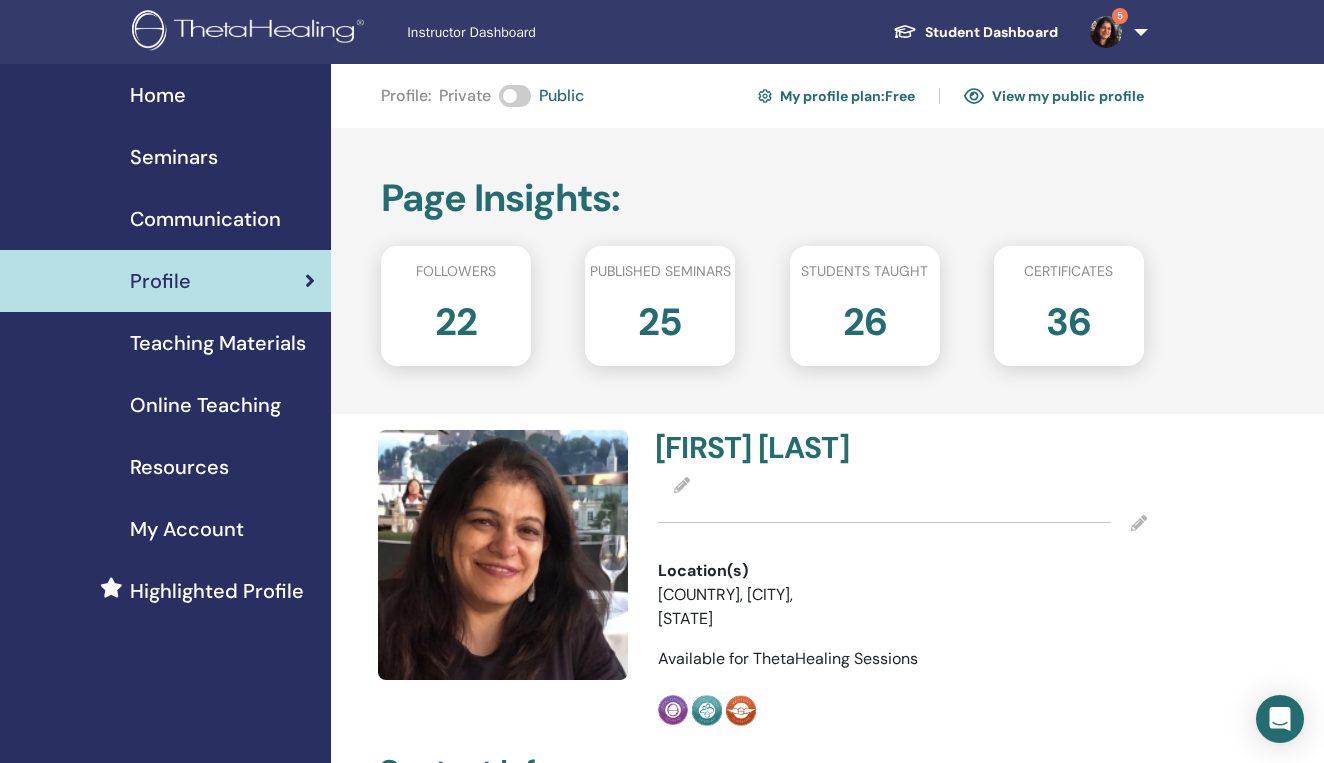click on "Page Insights : Followers 22 Published seminars 25 Students taught 26 Certificates 36" at bounding box center [827, 271] 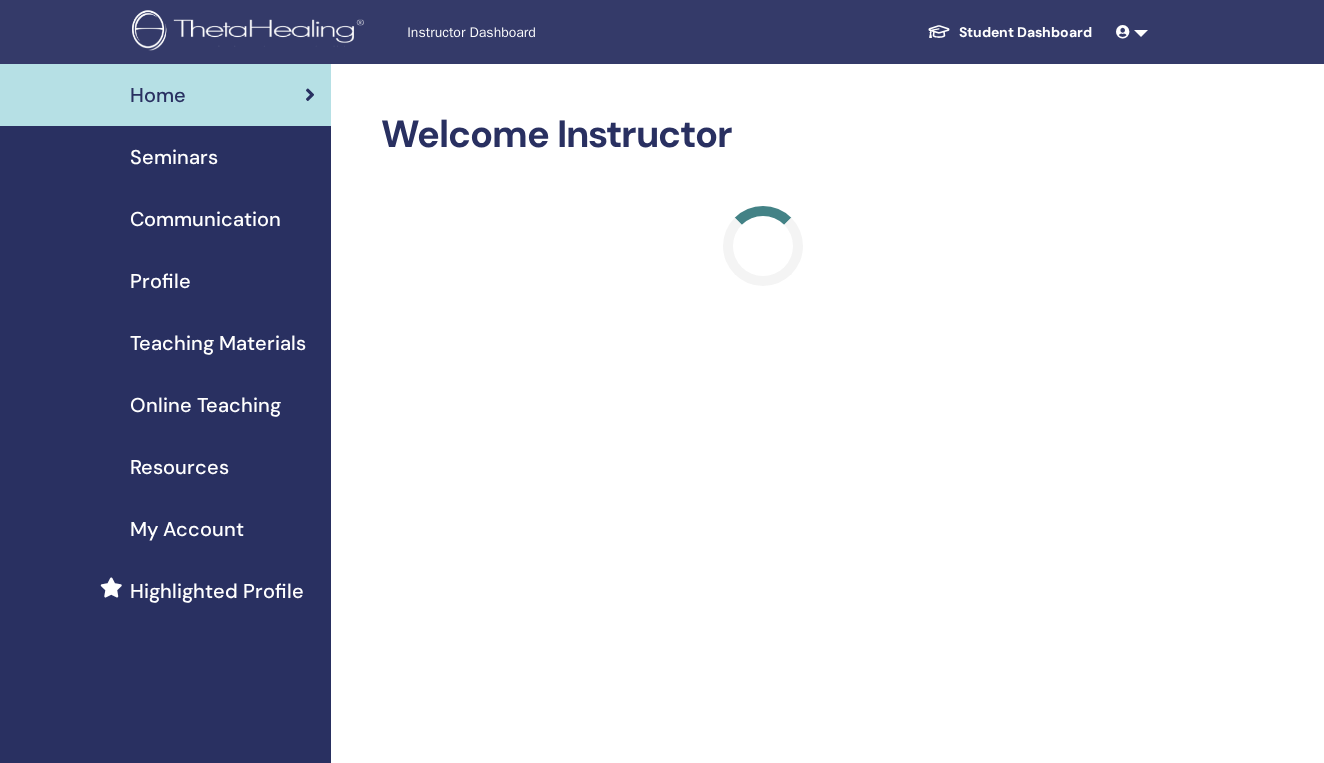 scroll, scrollTop: 0, scrollLeft: 0, axis: both 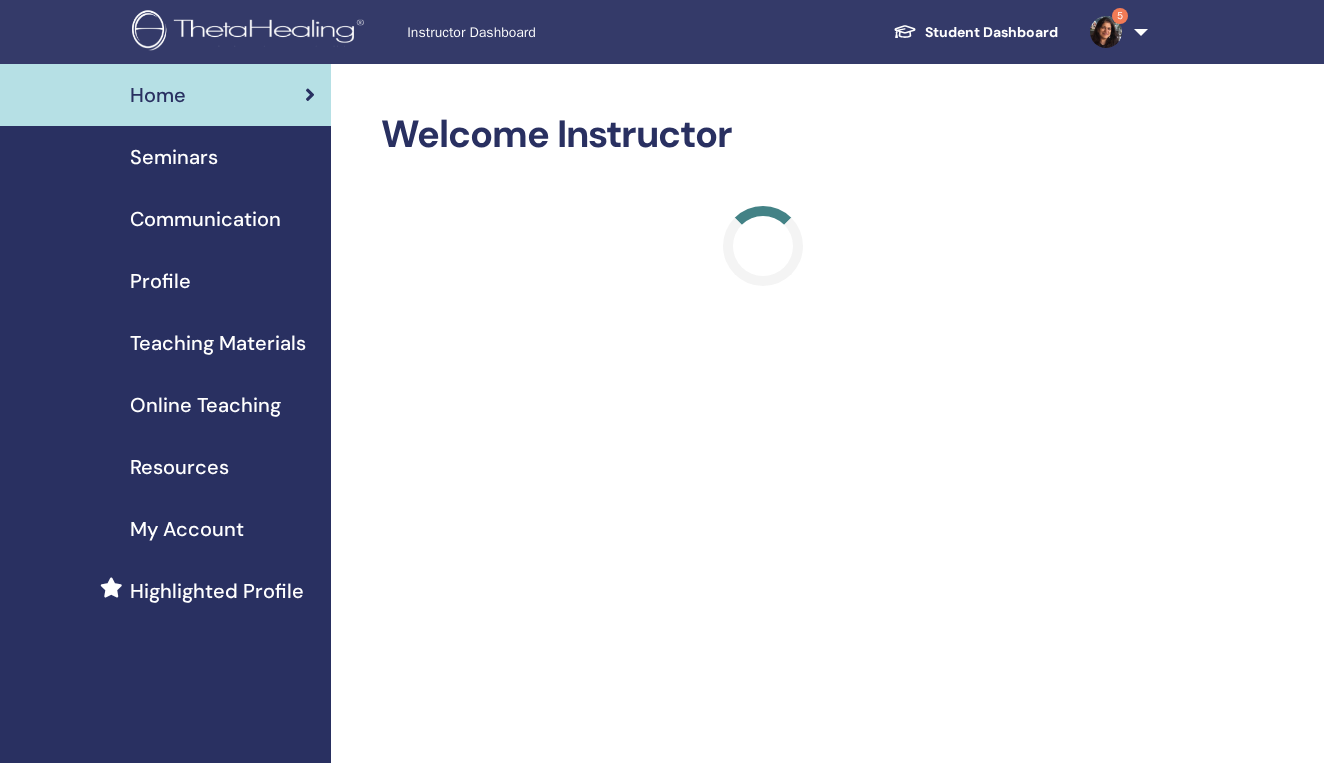 click at bounding box center (1106, 32) 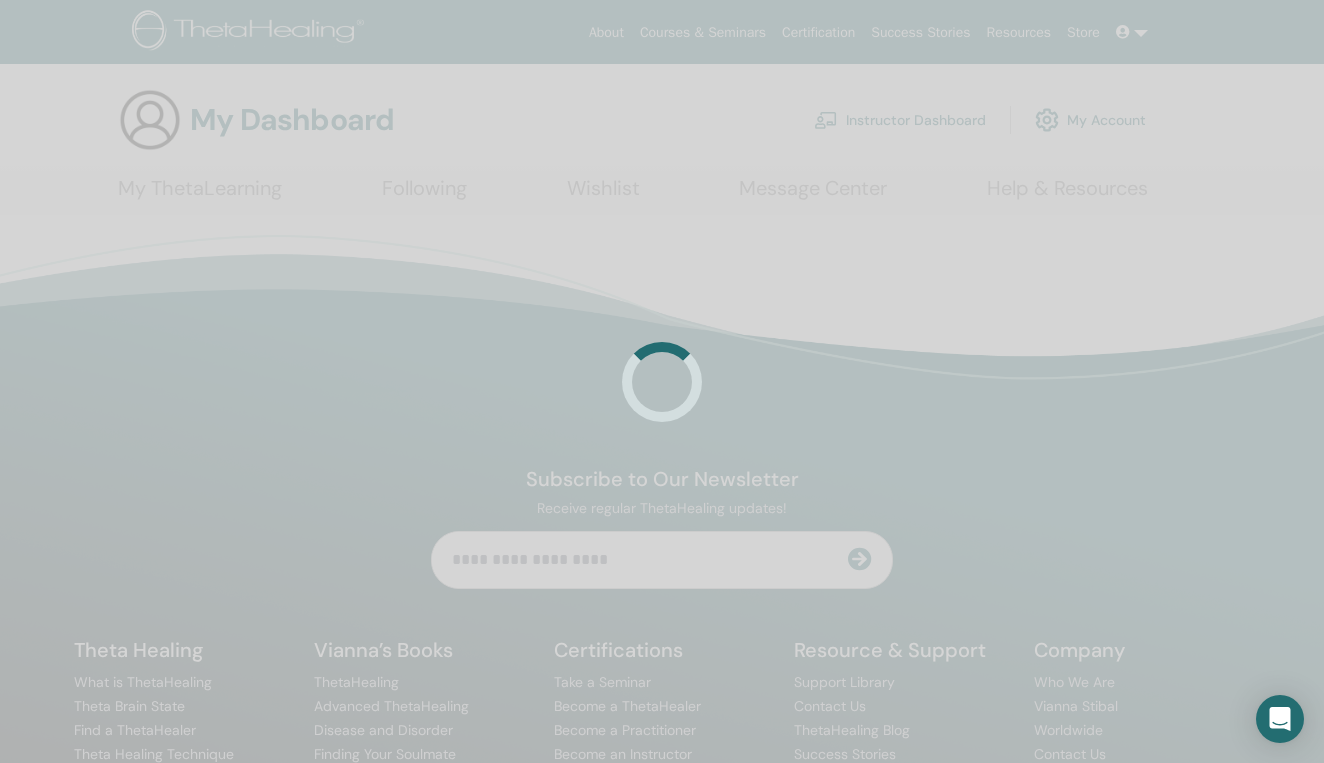 scroll, scrollTop: 0, scrollLeft: 0, axis: both 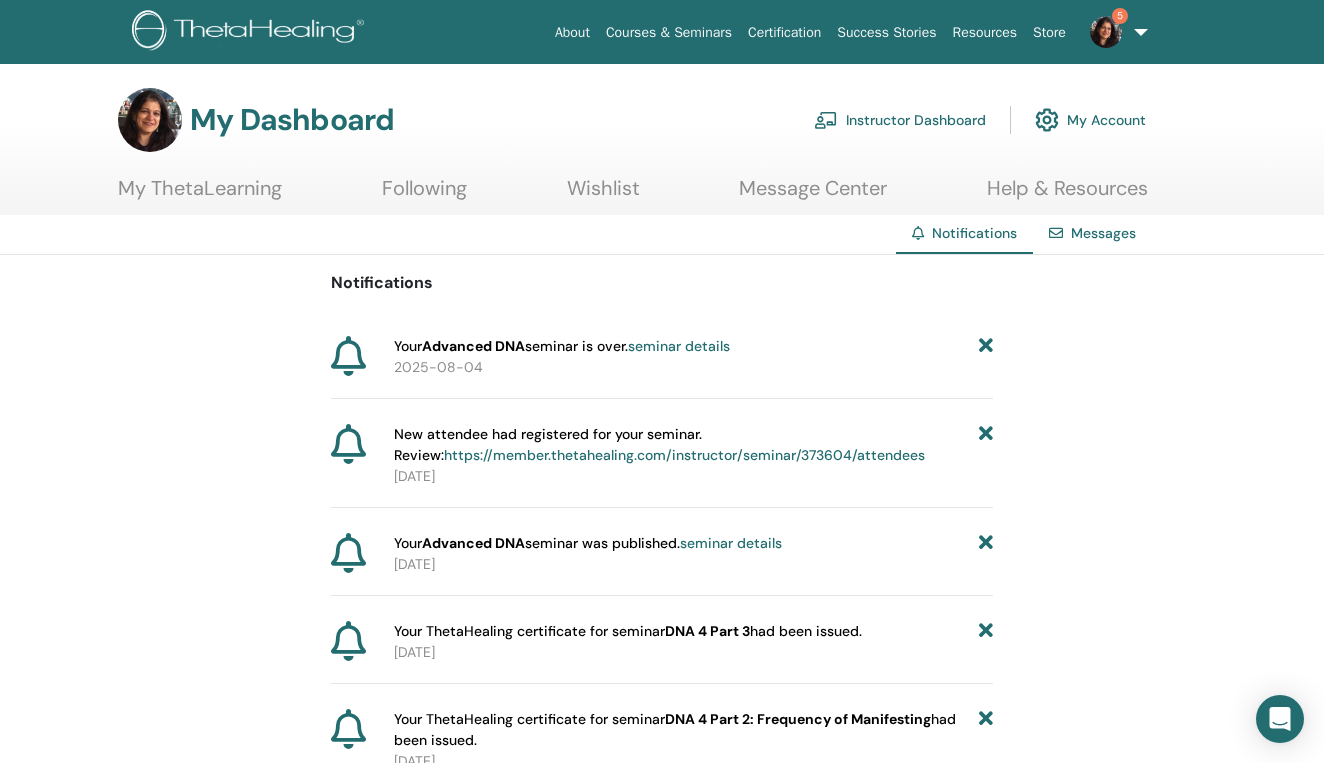 click on "Following" at bounding box center [424, 195] 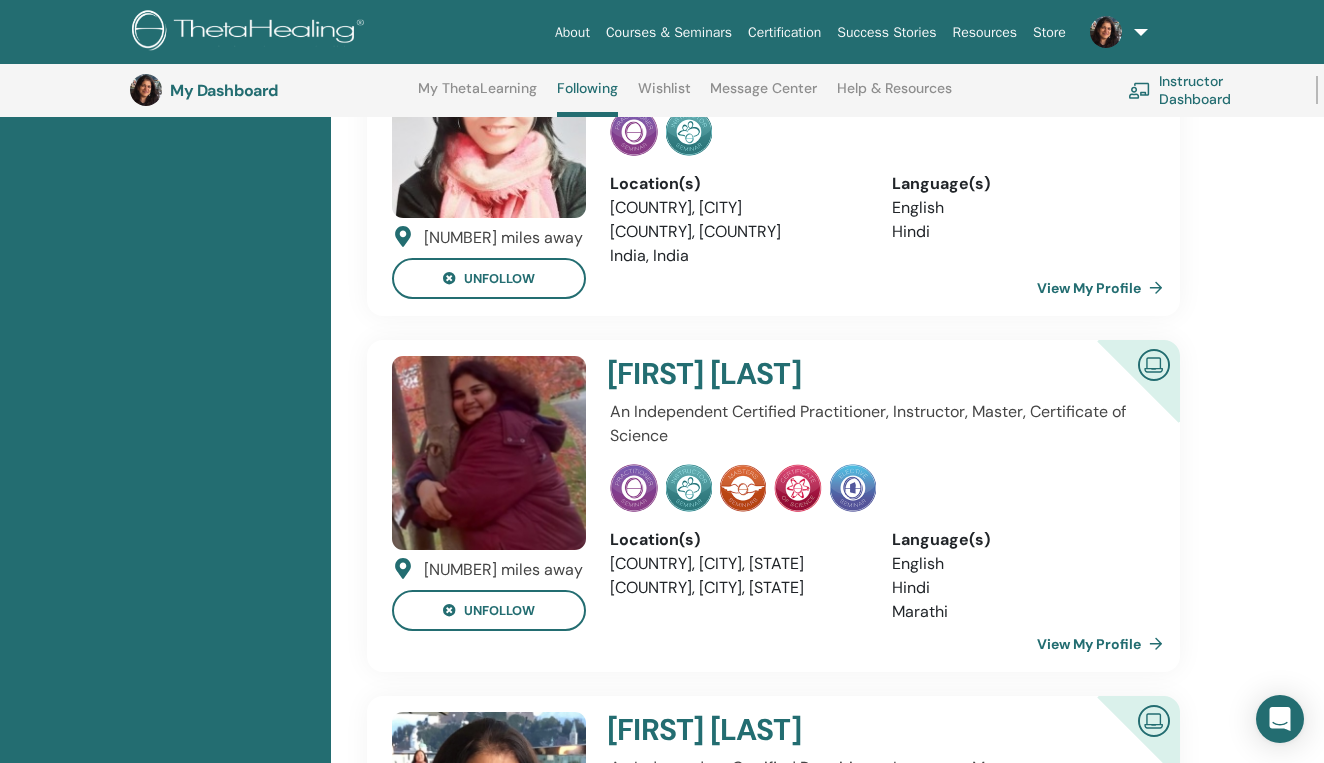 scroll, scrollTop: 2738, scrollLeft: 0, axis: vertical 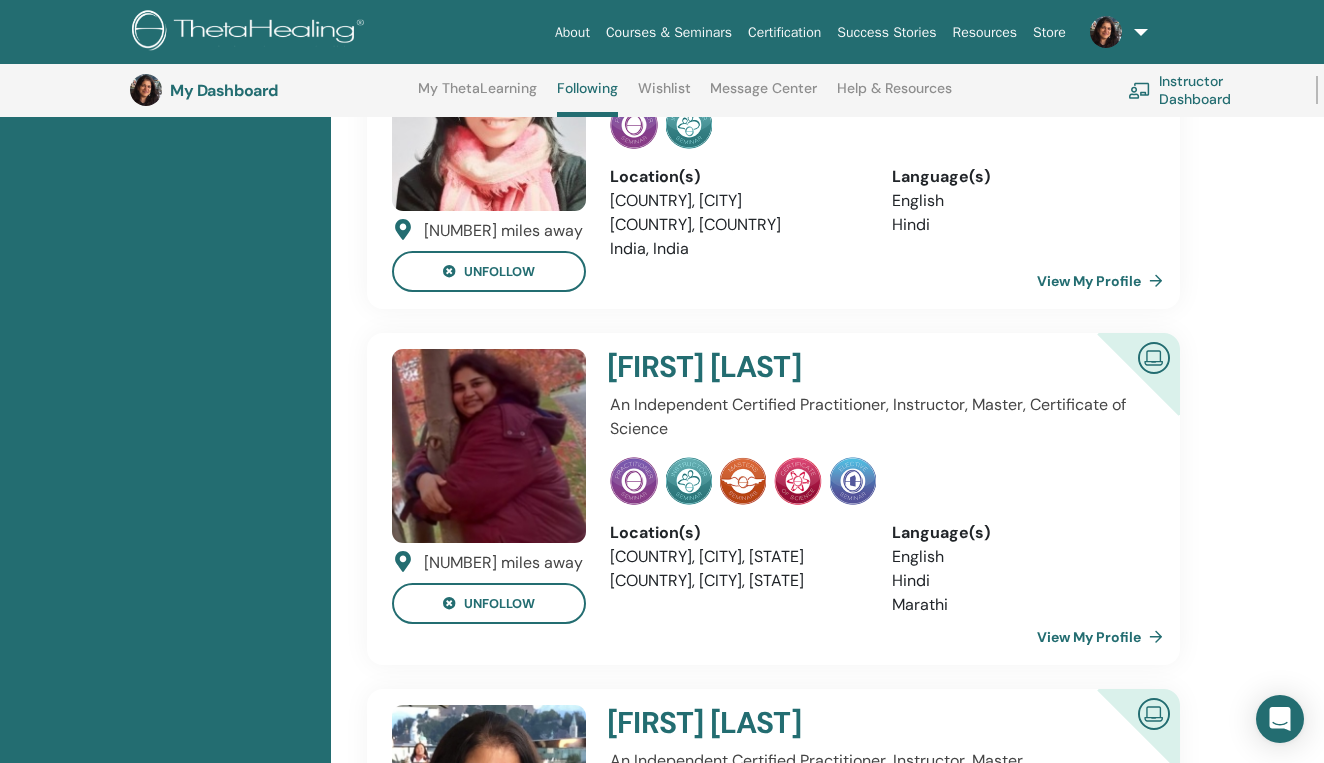 click on "View My Profile" at bounding box center [1104, 637] 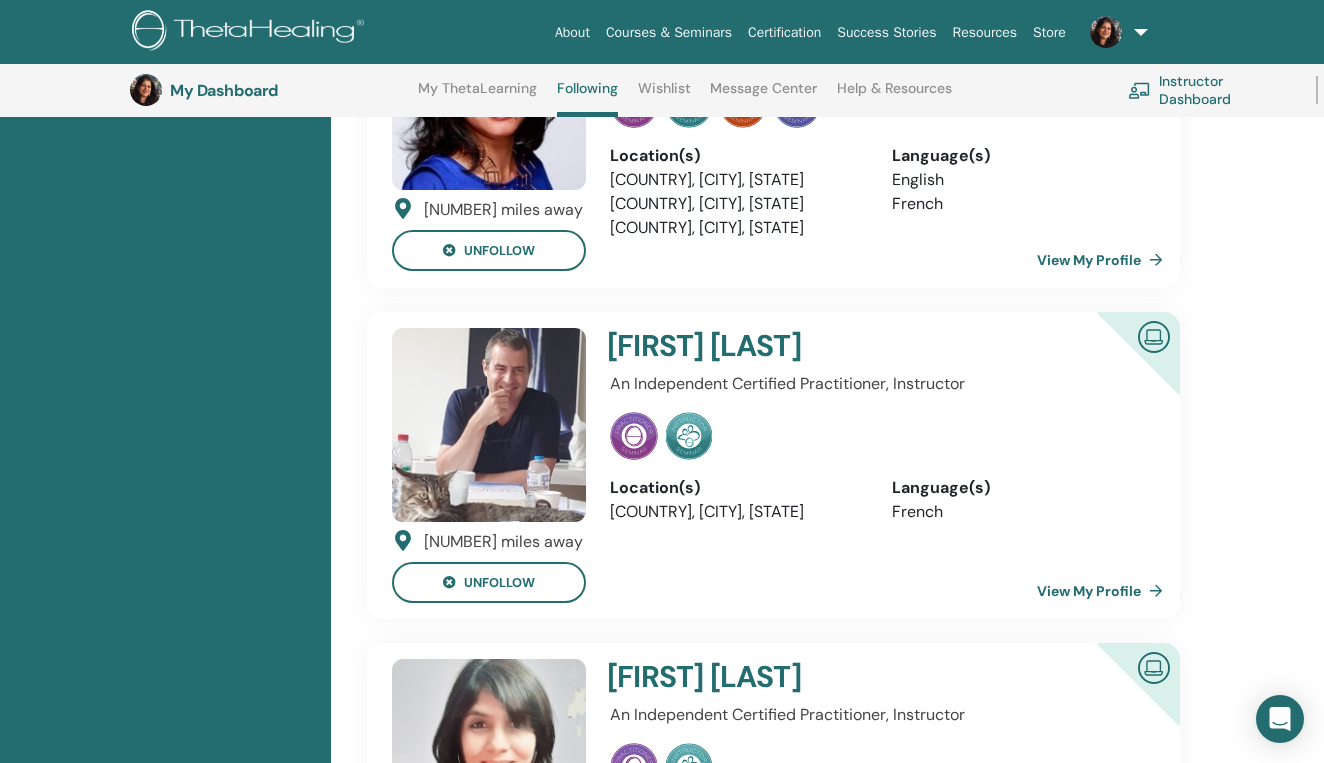 scroll, scrollTop: 2095, scrollLeft: 0, axis: vertical 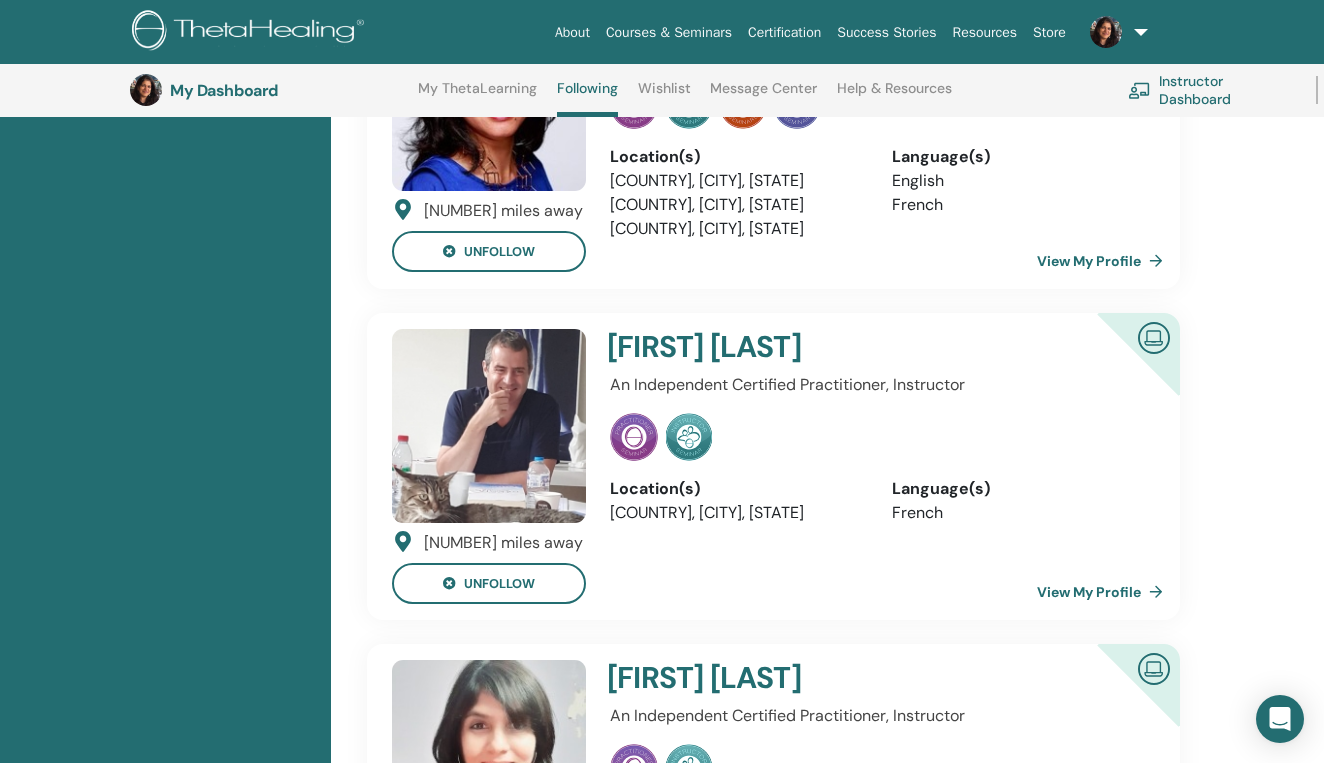 click on "View My Profile" at bounding box center [1104, 592] 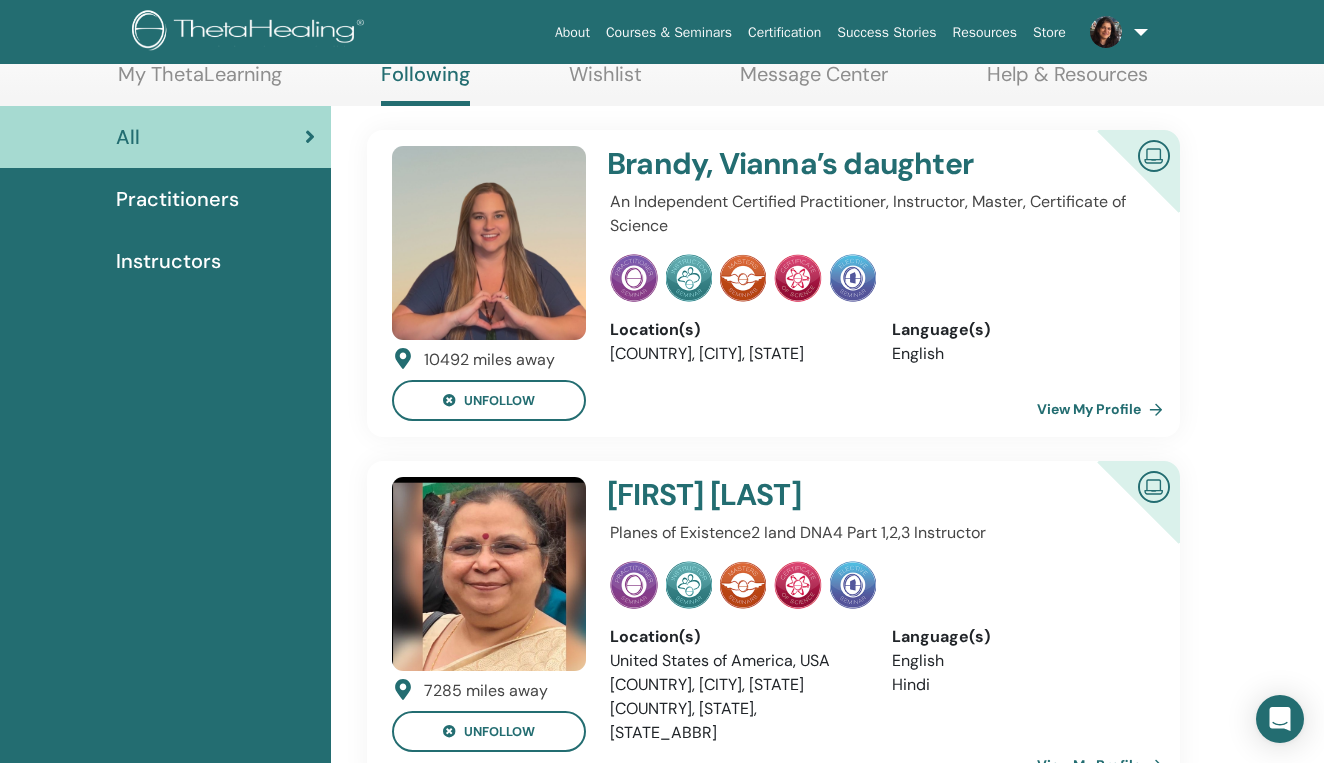 scroll, scrollTop: 50, scrollLeft: 0, axis: vertical 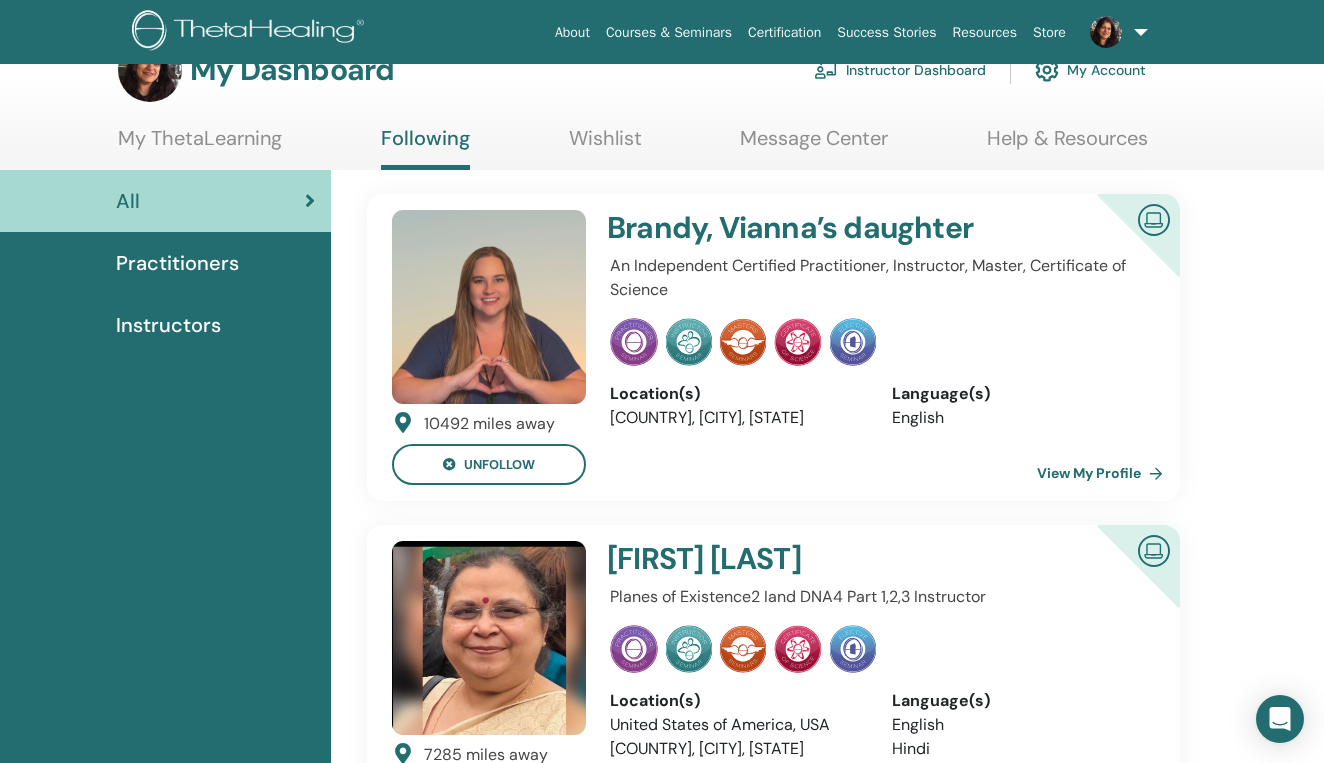 click at bounding box center (798, 342) 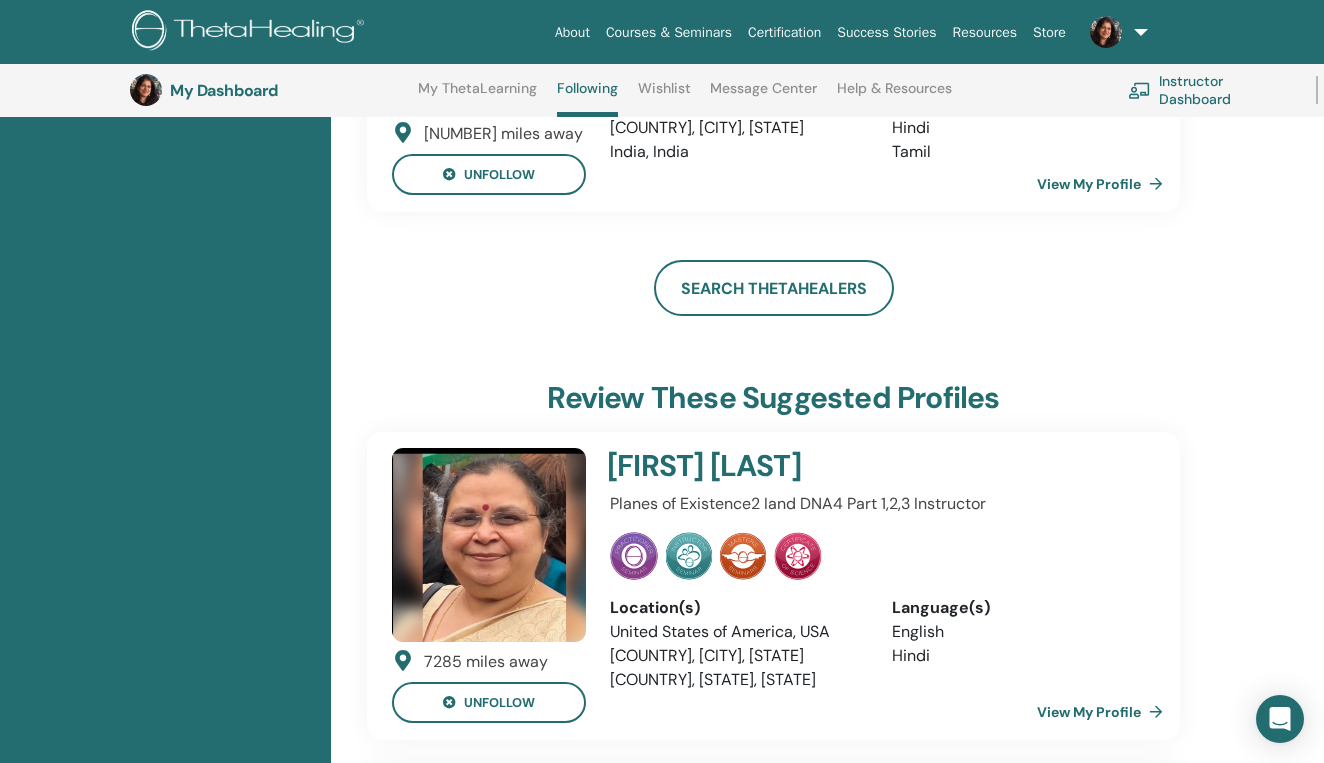 scroll, scrollTop: 4121, scrollLeft: 0, axis: vertical 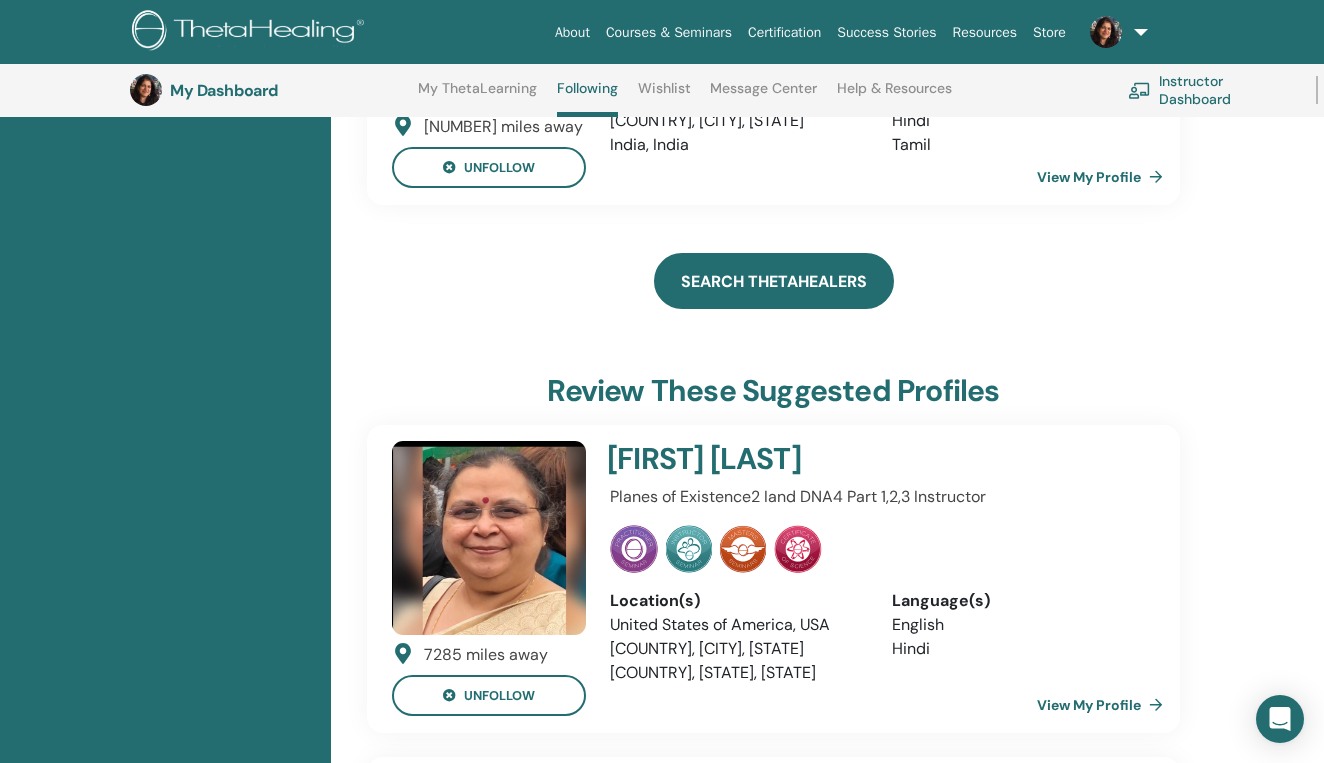 click on "Search ThetaHealers" at bounding box center (774, 281) 